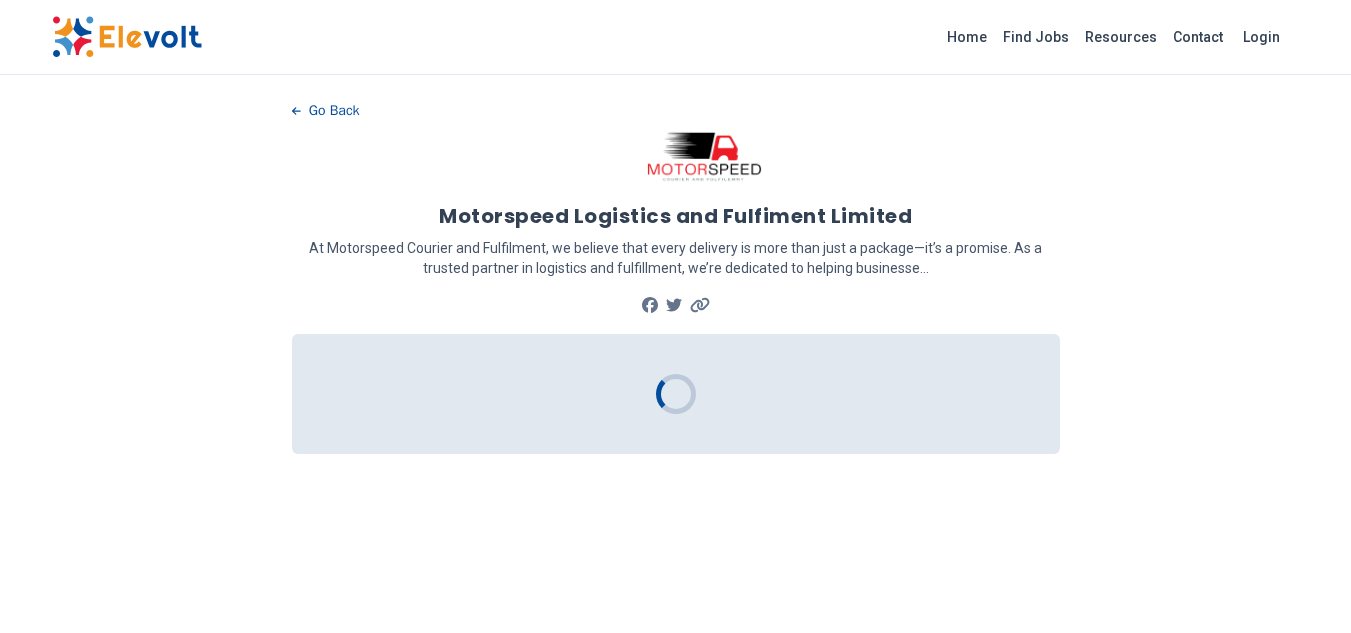 scroll, scrollTop: 0, scrollLeft: 0, axis: both 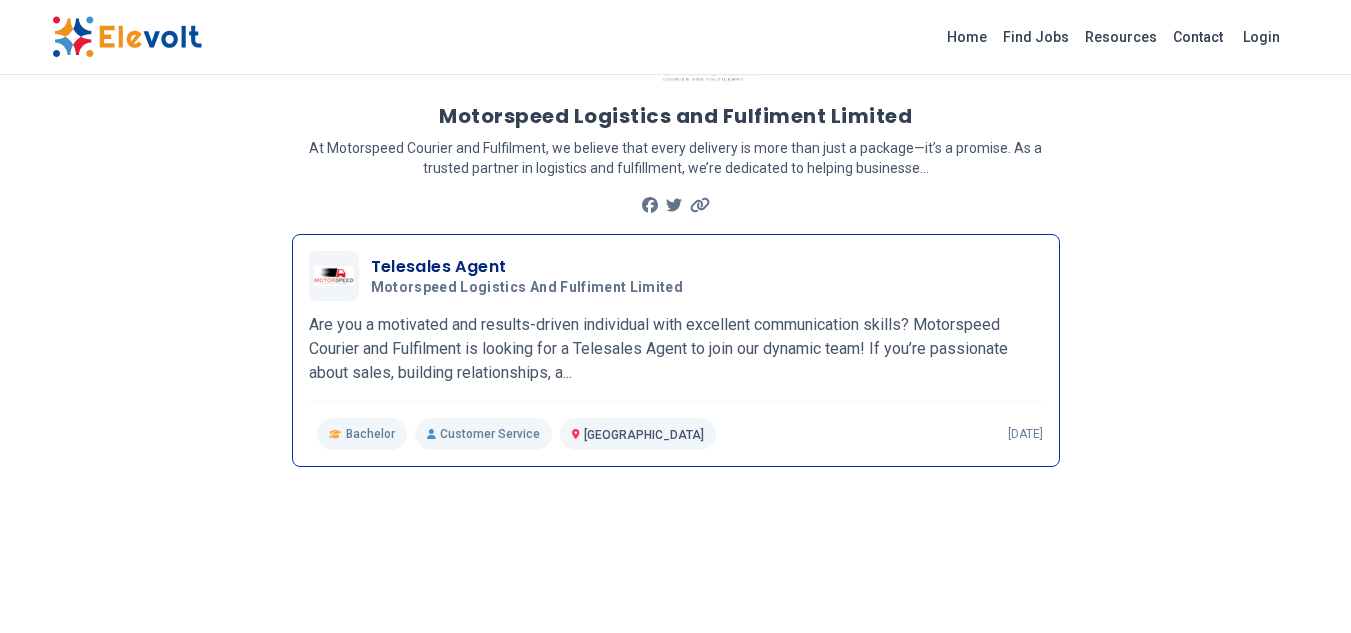 click on "Are you a motivated and results-driven individual with excellent communication skills? Motorspeed Courier and Fulfilment is looking for a Telesales Agent to join our dynamic team! If you’re passionate about sales, building relationships, a..." at bounding box center (676, 349) 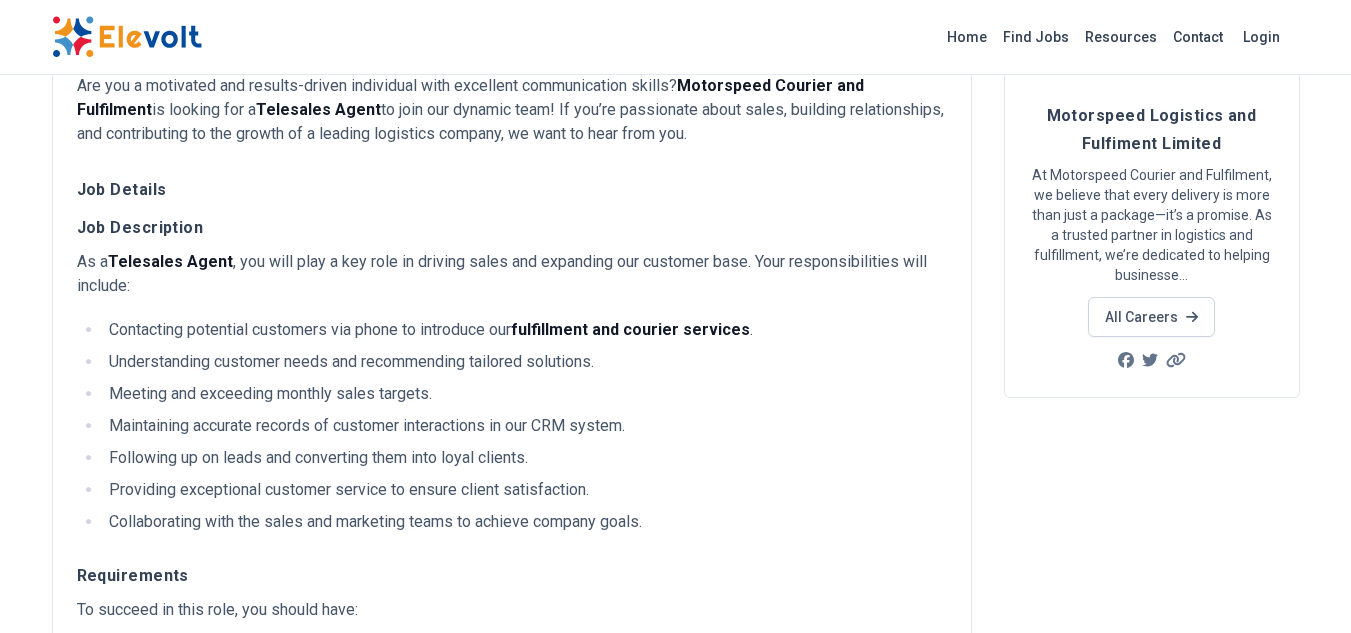 scroll, scrollTop: 300, scrollLeft: 0, axis: vertical 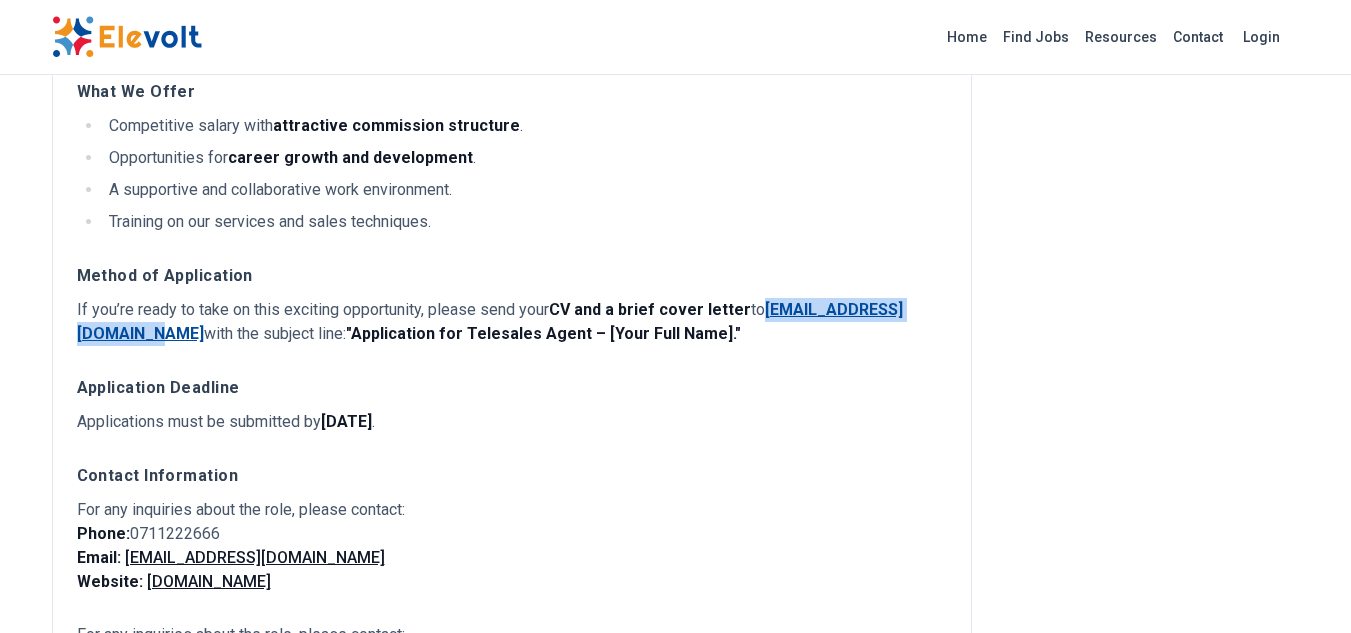drag, startPoint x: 75, startPoint y: 330, endPoint x: 277, endPoint y: 333, distance: 202.02228 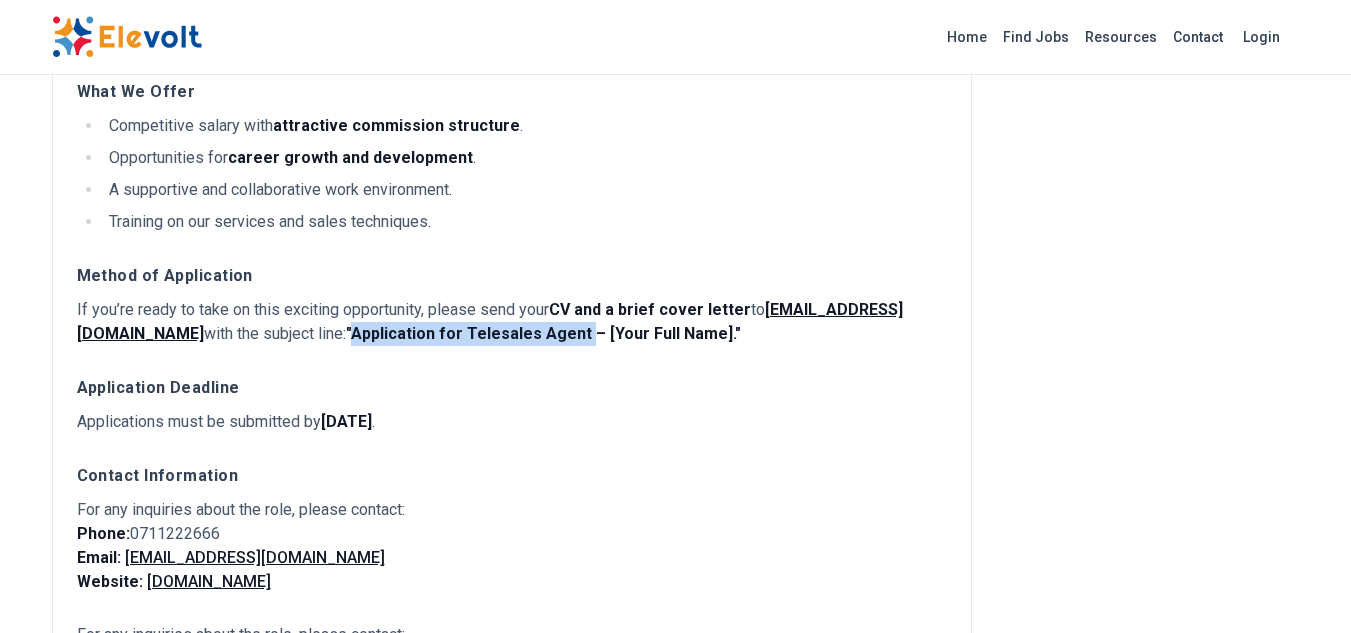 drag, startPoint x: 435, startPoint y: 330, endPoint x: 666, endPoint y: 343, distance: 231.36551 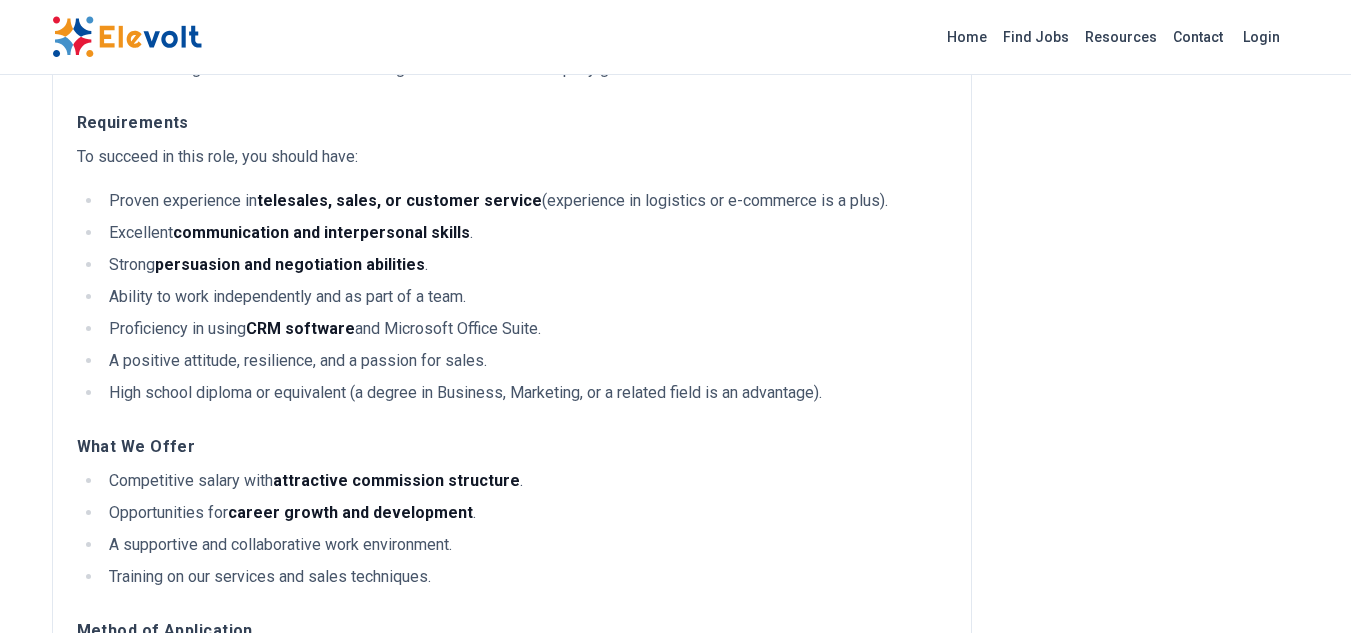 scroll, scrollTop: 600, scrollLeft: 0, axis: vertical 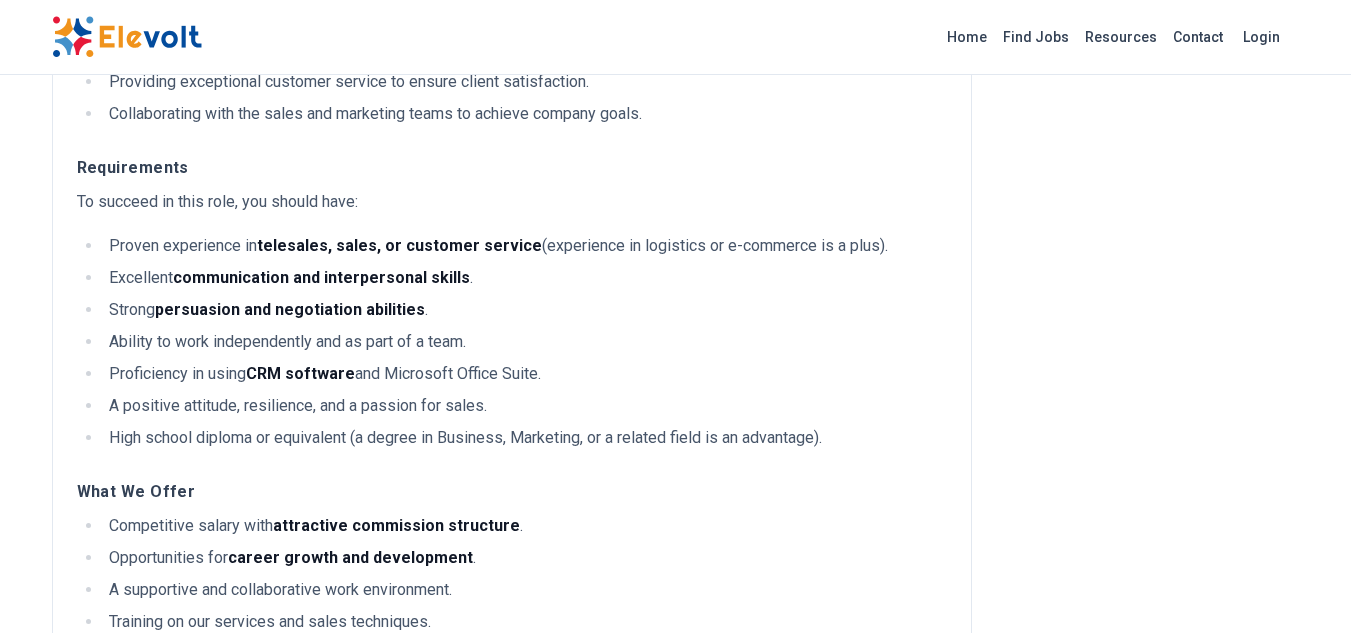 click on "Proven experience in  telesales, sales, or customer service  (experience in logistics or e-commerce is a plus)." at bounding box center (525, 246) 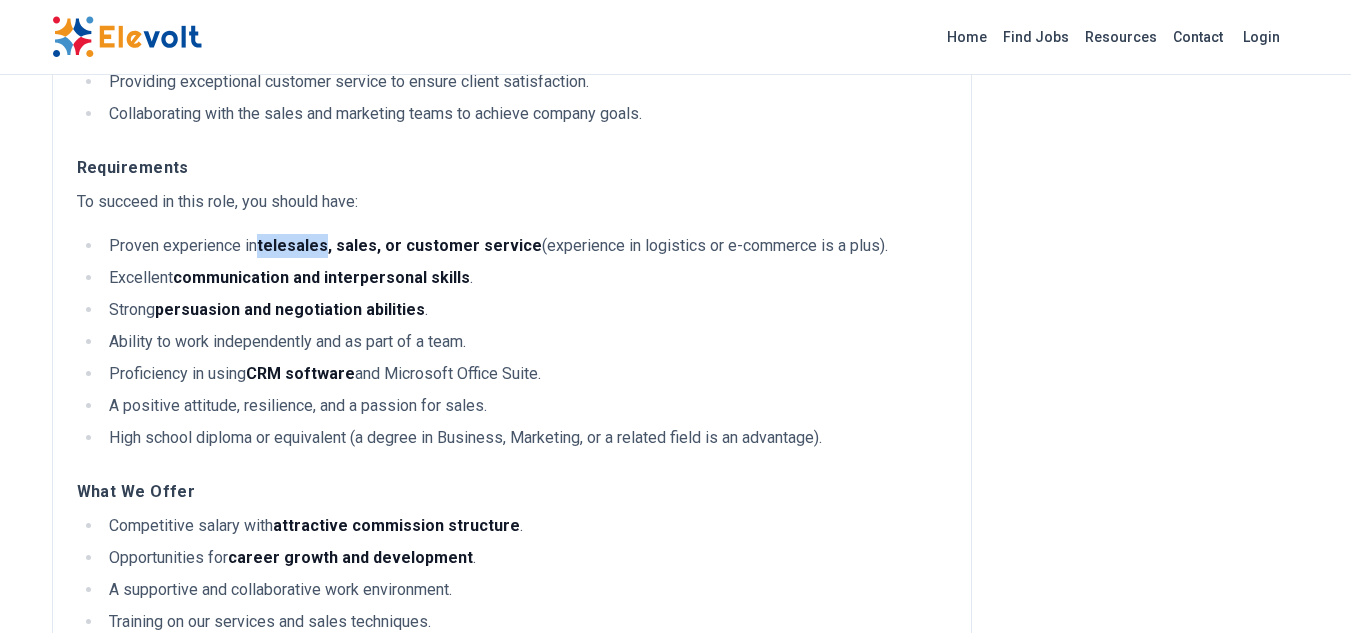drag, startPoint x: 253, startPoint y: 242, endPoint x: 305, endPoint y: 239, distance: 52.086468 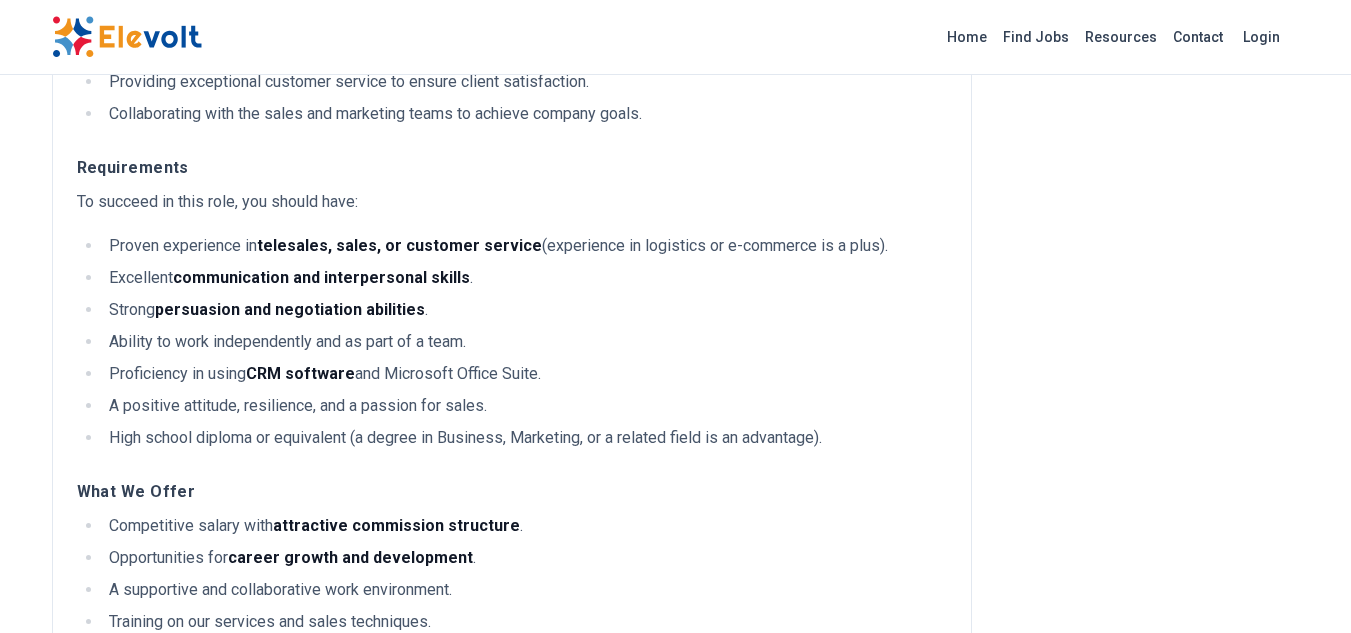 click on "Excellent  communication and interpersonal skills ." at bounding box center [525, 278] 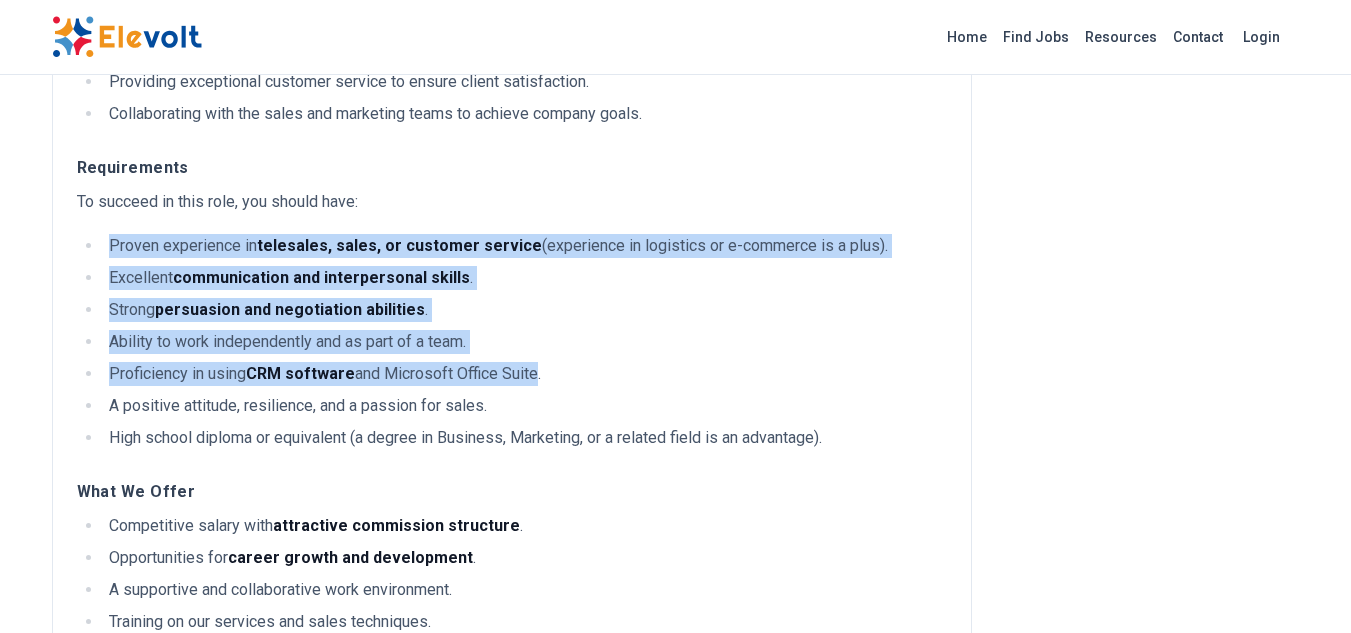 drag, startPoint x: 107, startPoint y: 239, endPoint x: 537, endPoint y: 384, distance: 453.7896 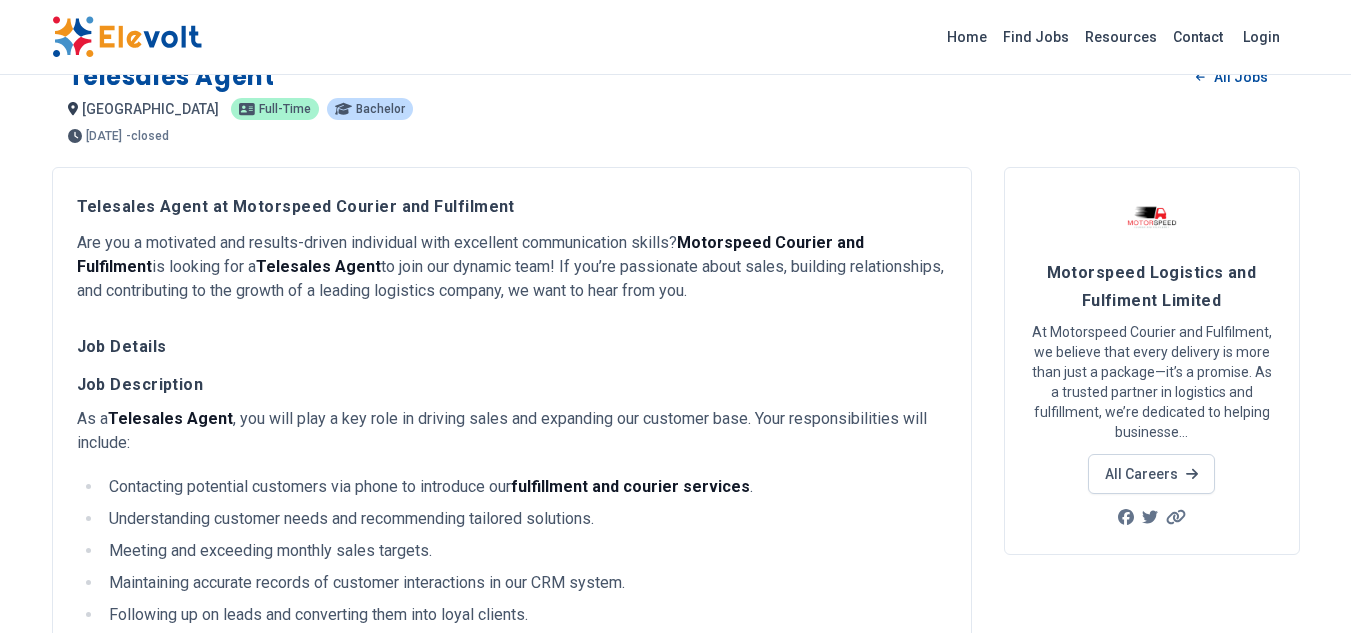 scroll, scrollTop: 0, scrollLeft: 0, axis: both 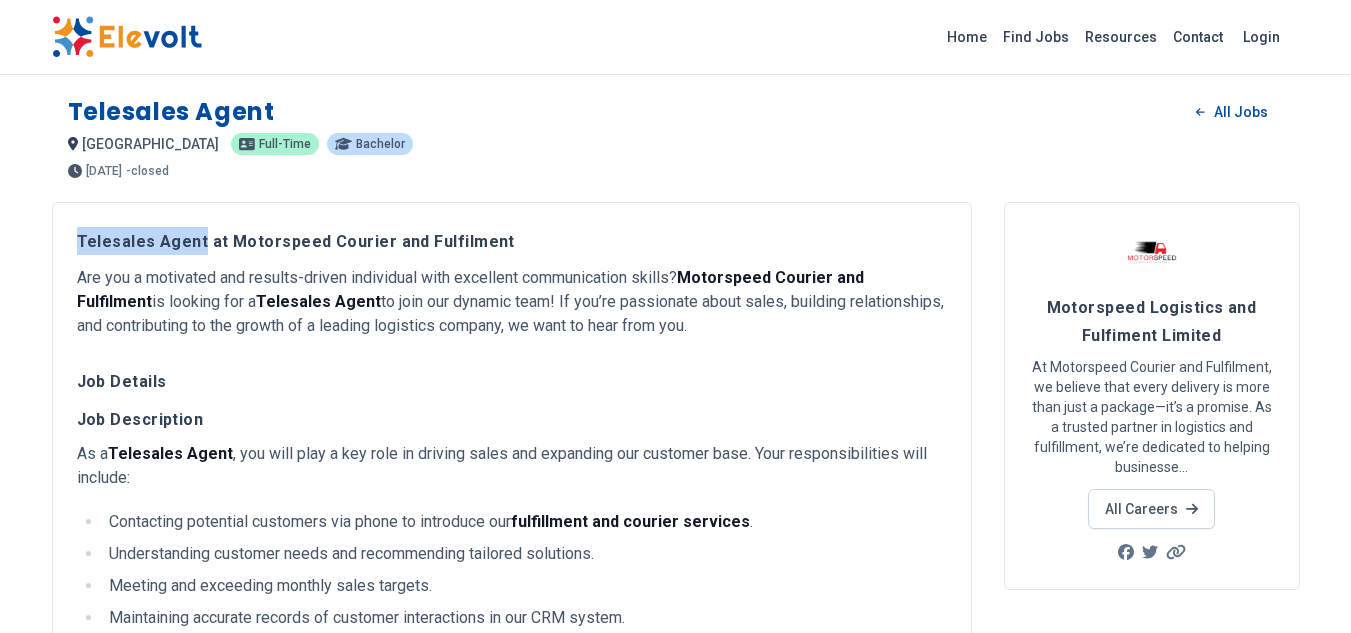 drag, startPoint x: 70, startPoint y: 236, endPoint x: 197, endPoint y: 232, distance: 127.06297 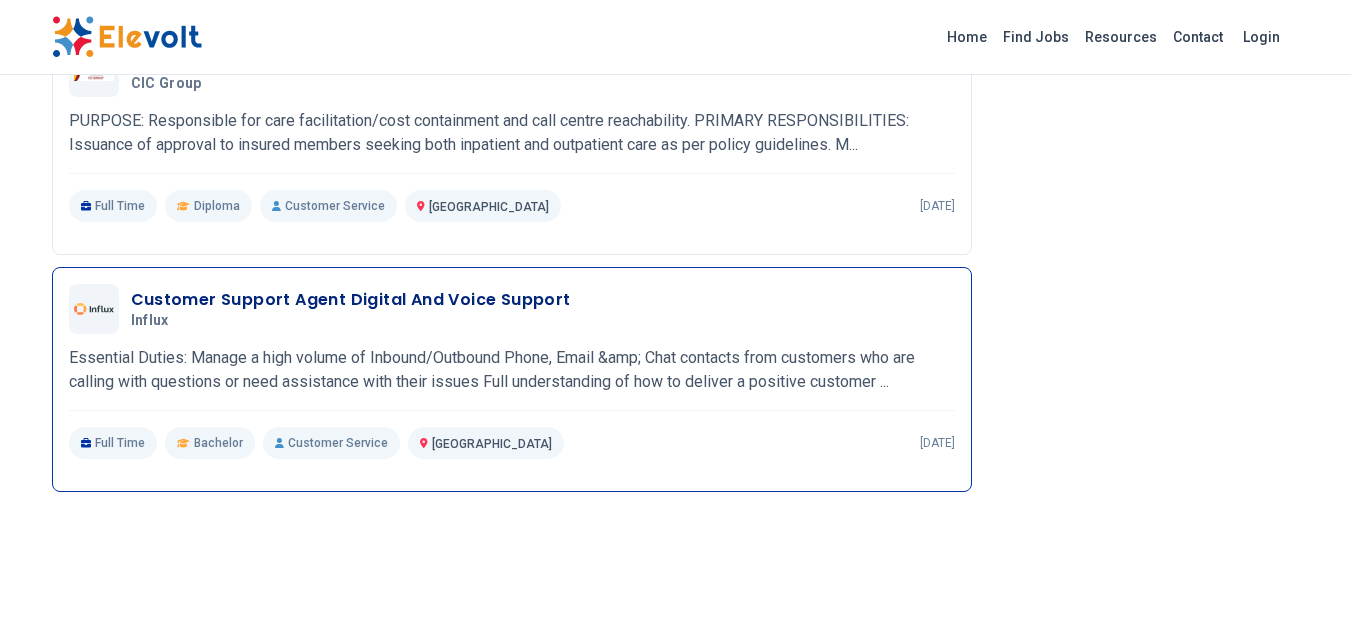 scroll, scrollTop: 2200, scrollLeft: 0, axis: vertical 